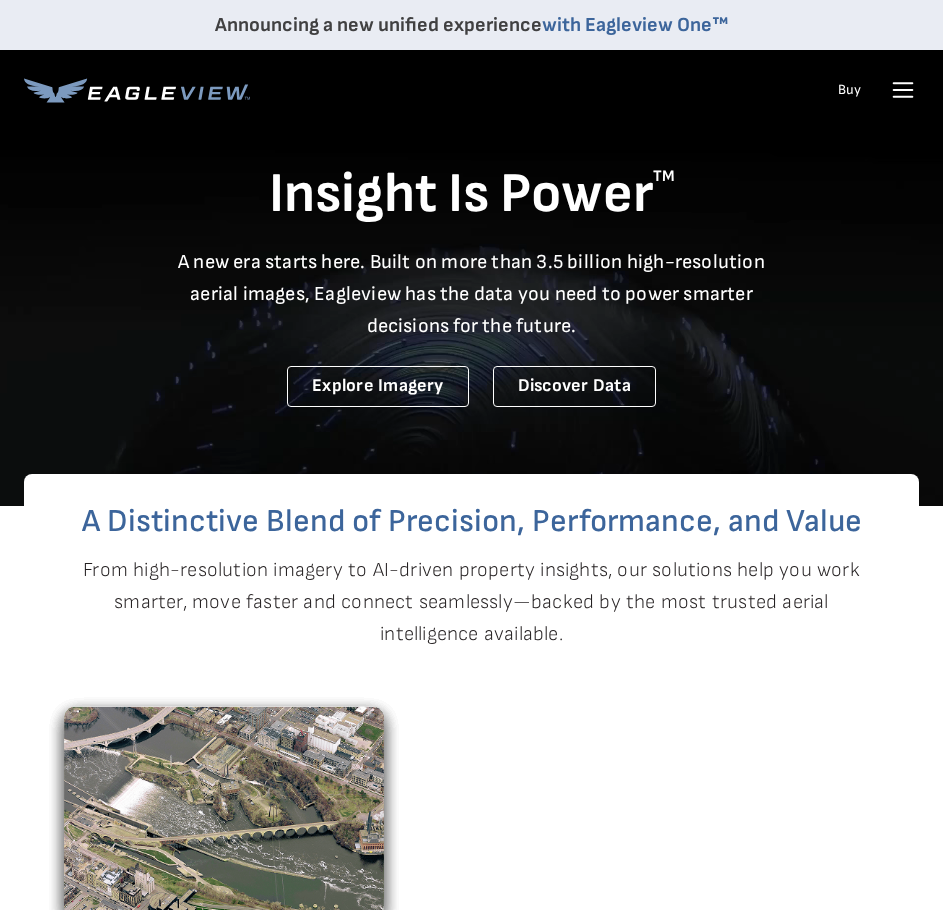 scroll, scrollTop: 0, scrollLeft: 0, axis: both 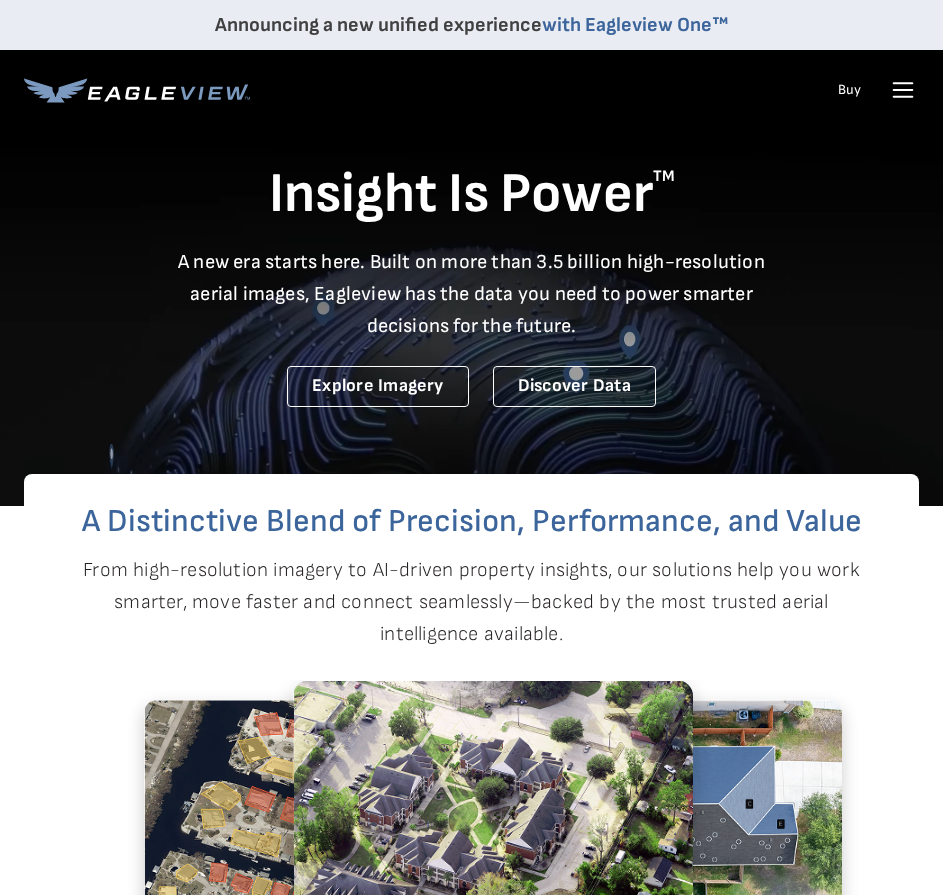 click 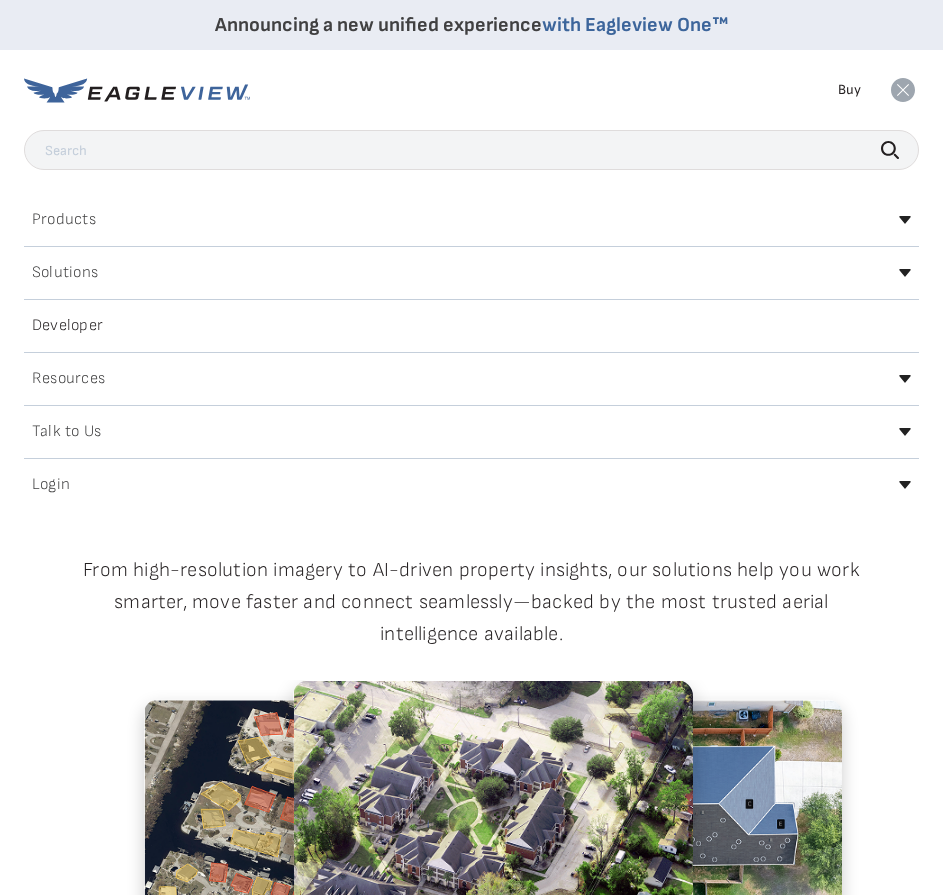 click 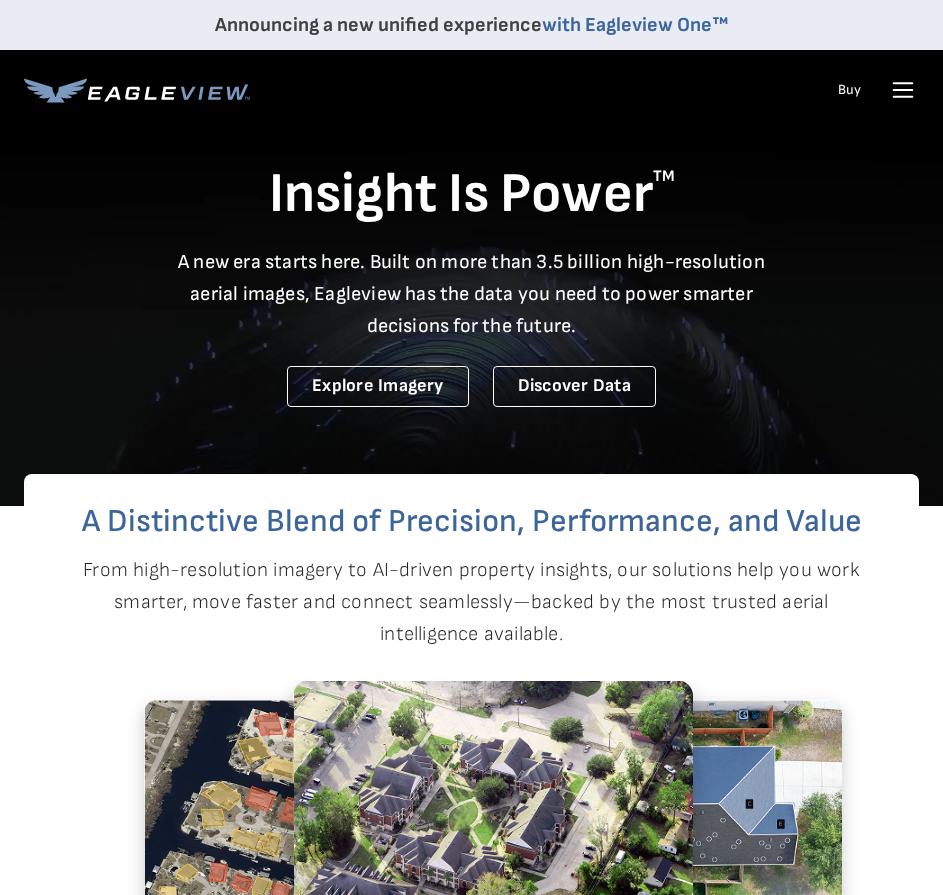 scroll, scrollTop: 0, scrollLeft: 0, axis: both 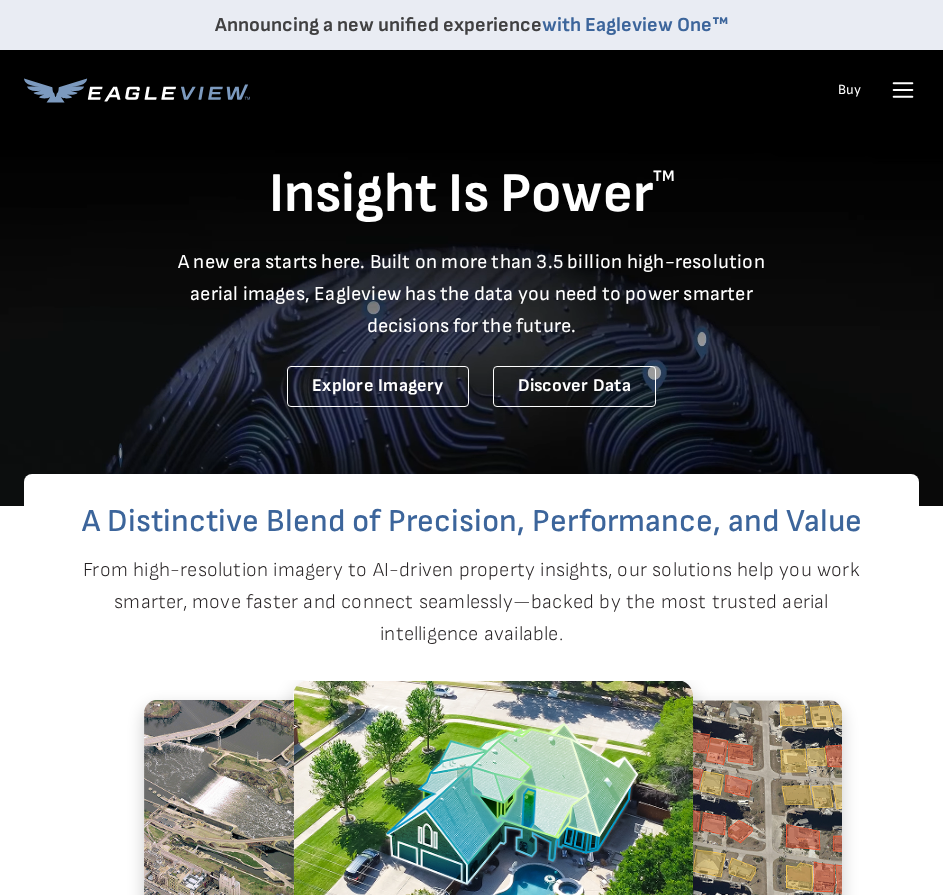 click 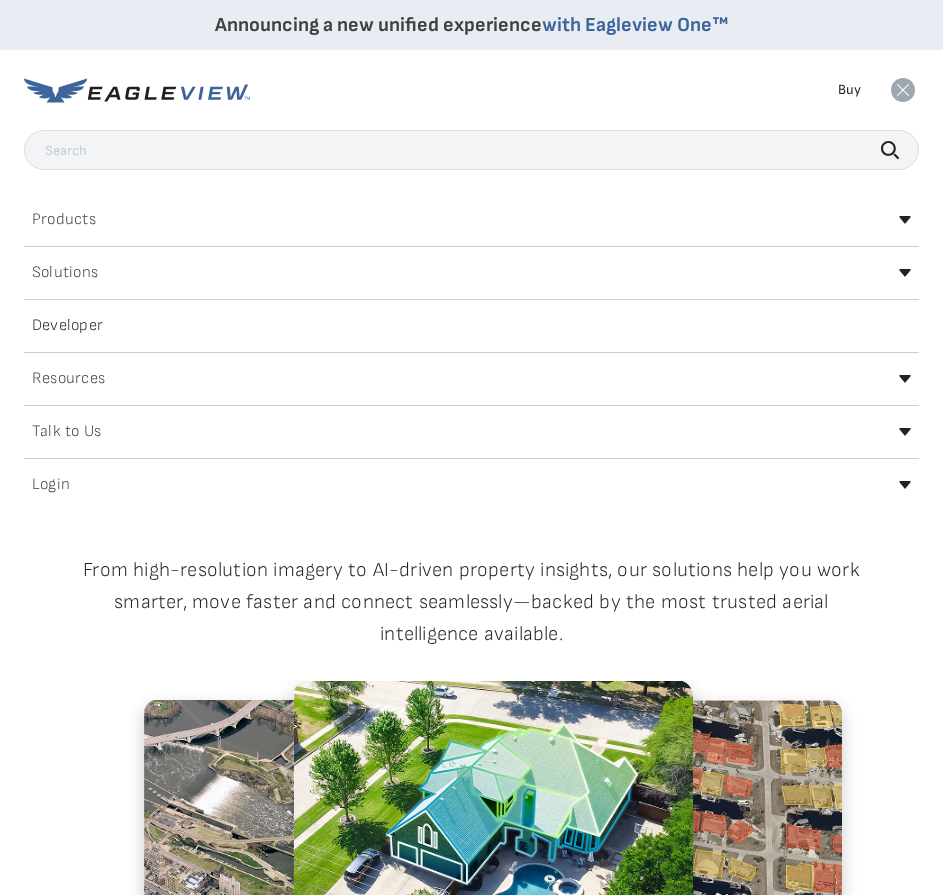 click at bounding box center [471, 150] 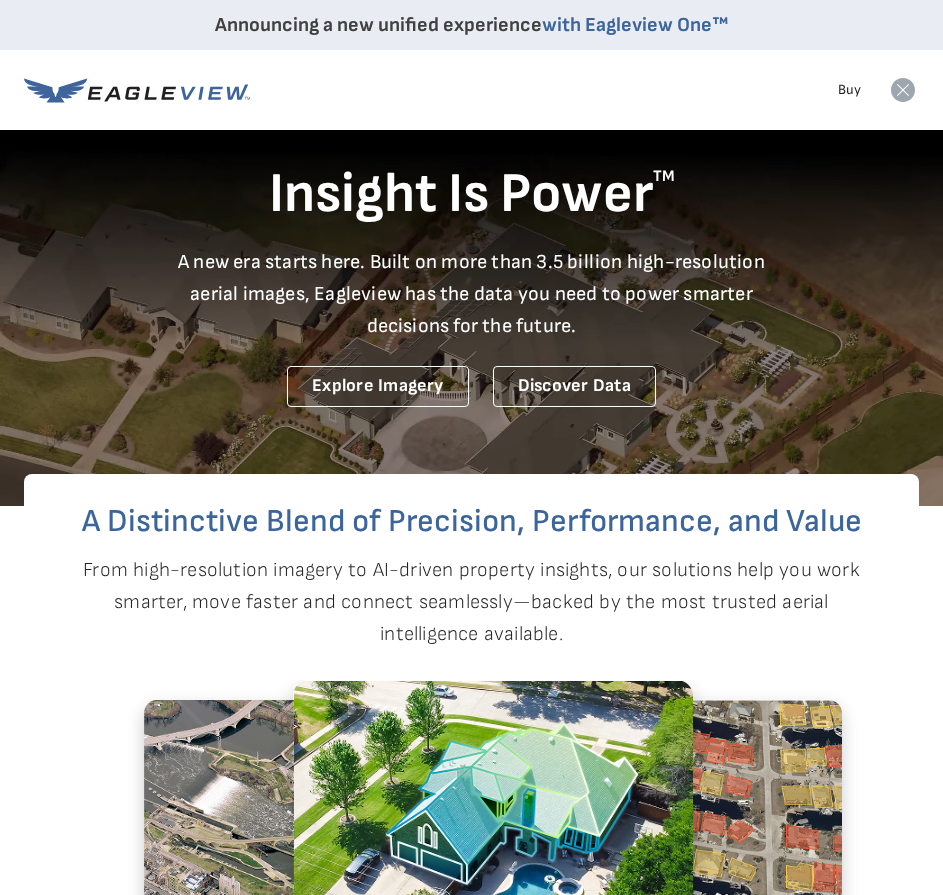 click 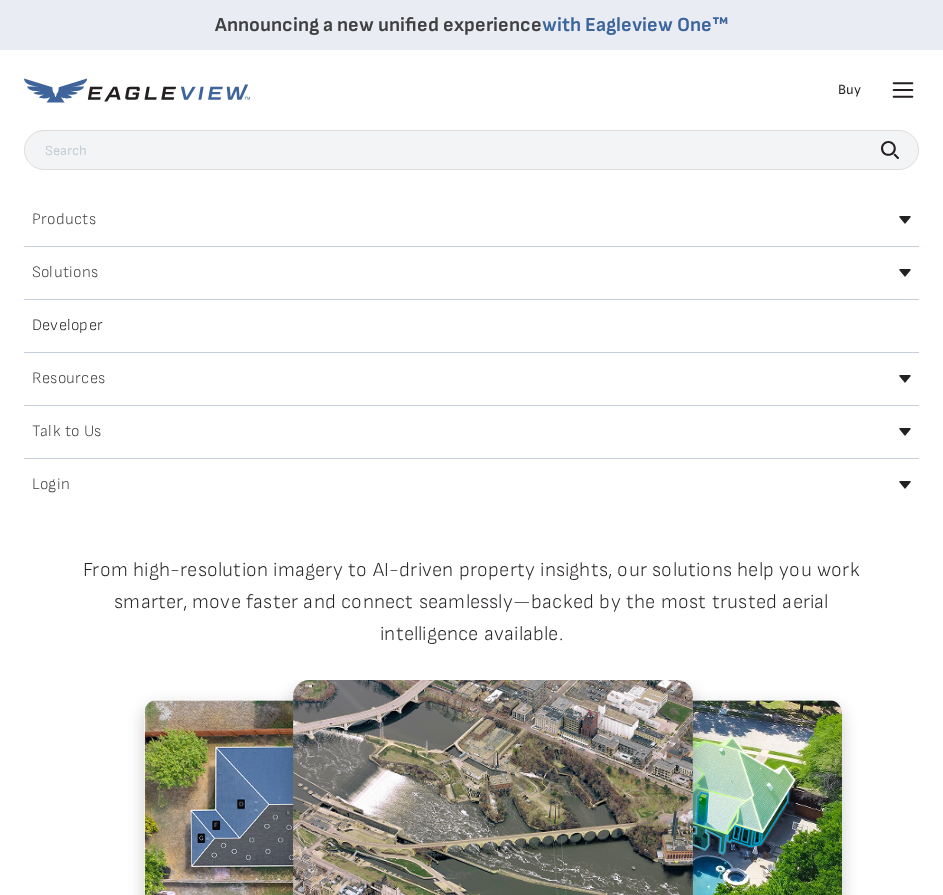 click 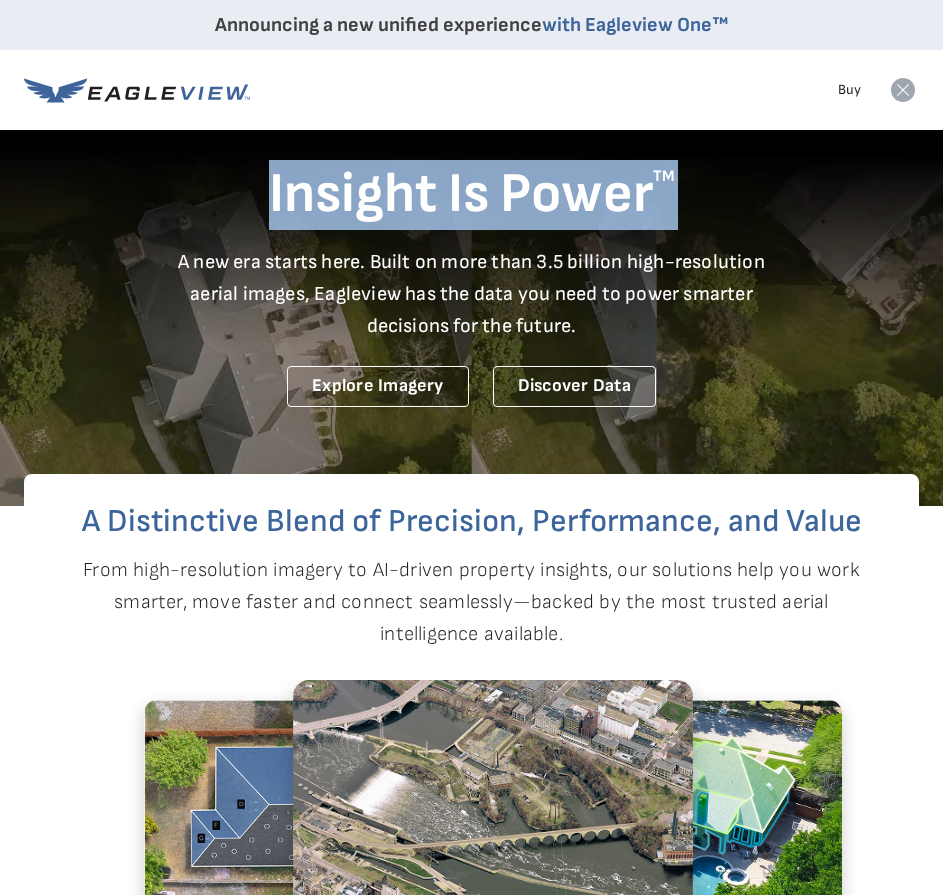 click 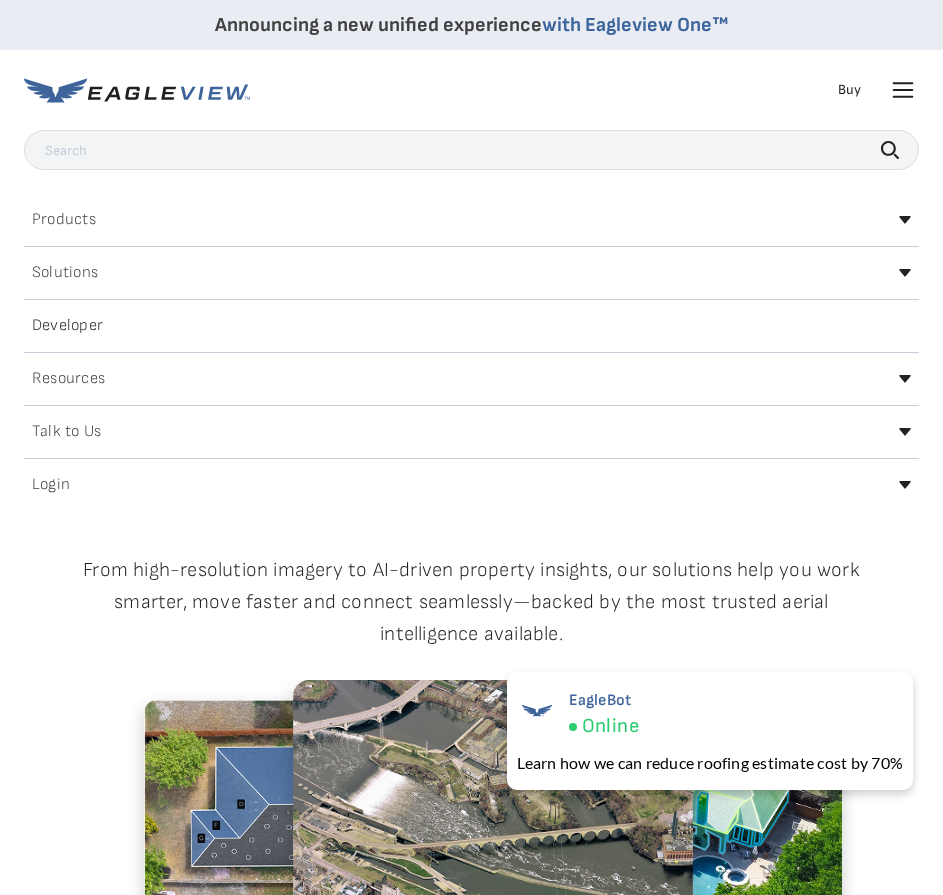 click on "Login" at bounding box center [471, 485] 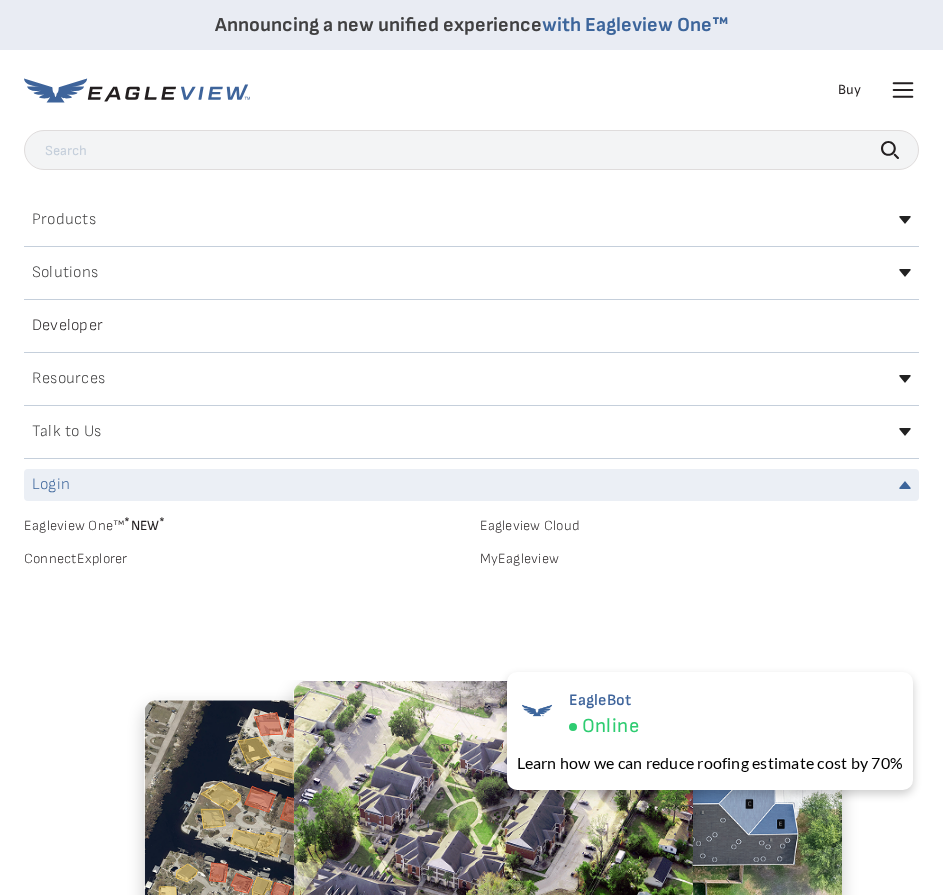 click on "MyEagleview" at bounding box center [700, 559] 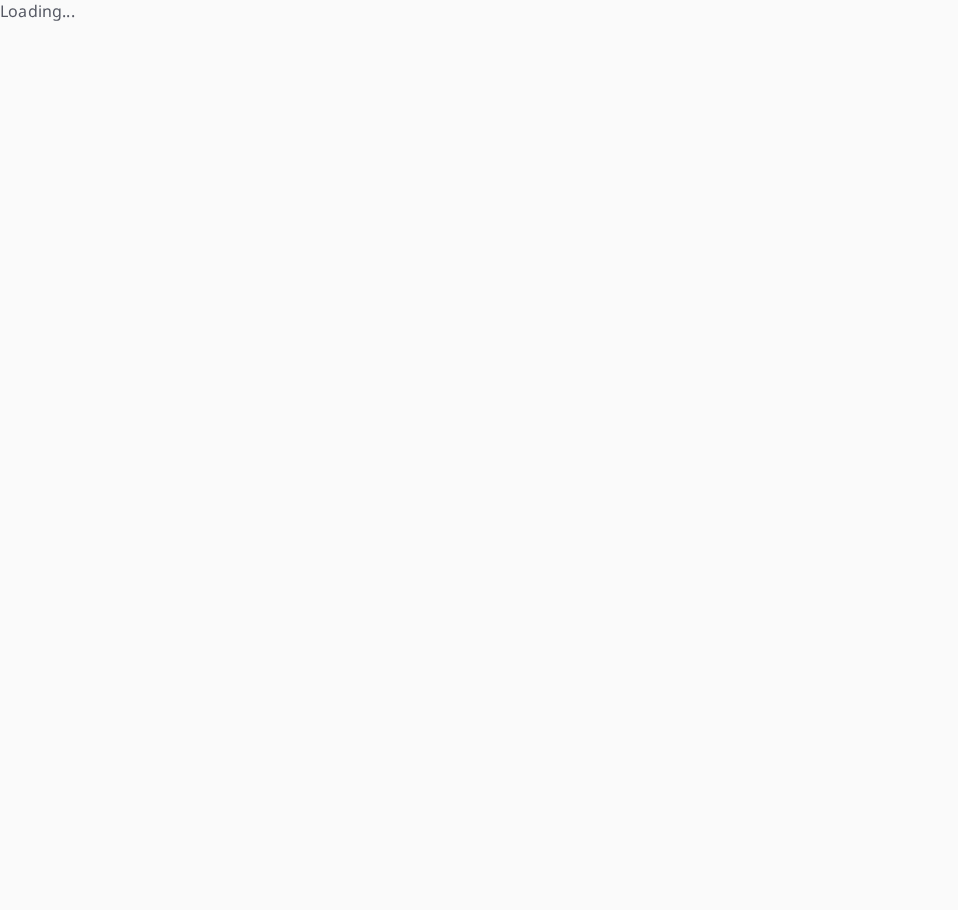 scroll, scrollTop: 0, scrollLeft: 0, axis: both 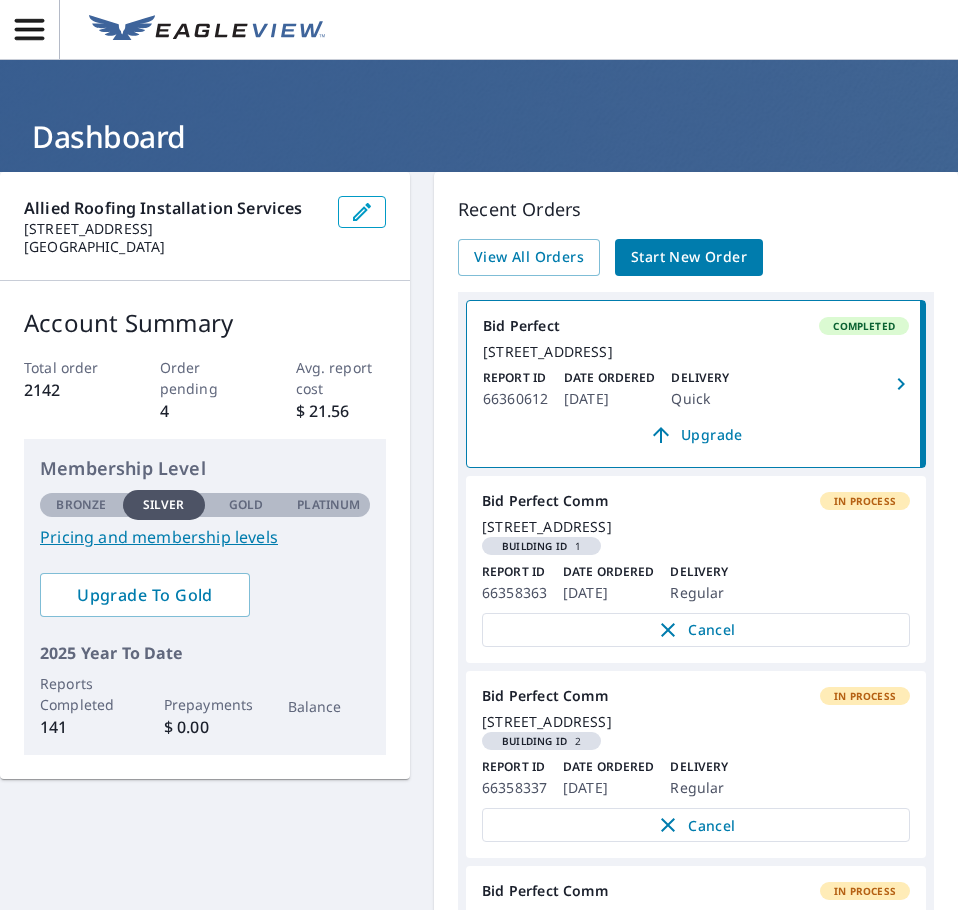 click 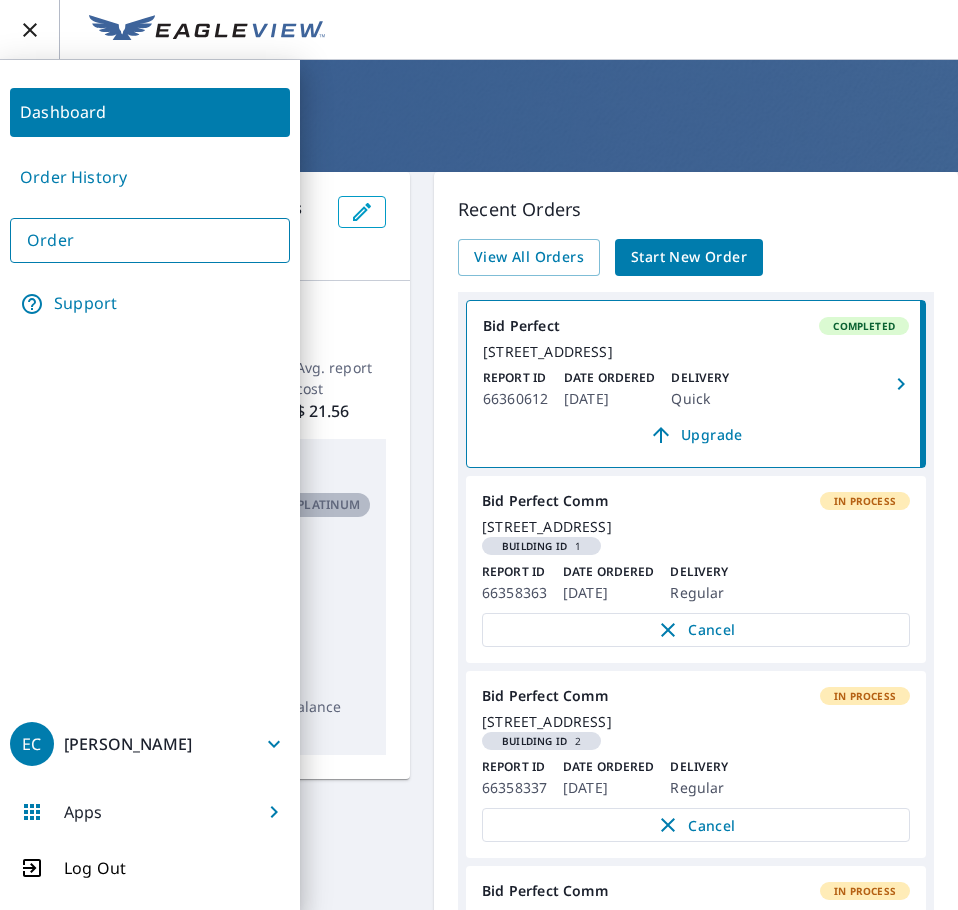 click on "Order History" at bounding box center [150, 177] 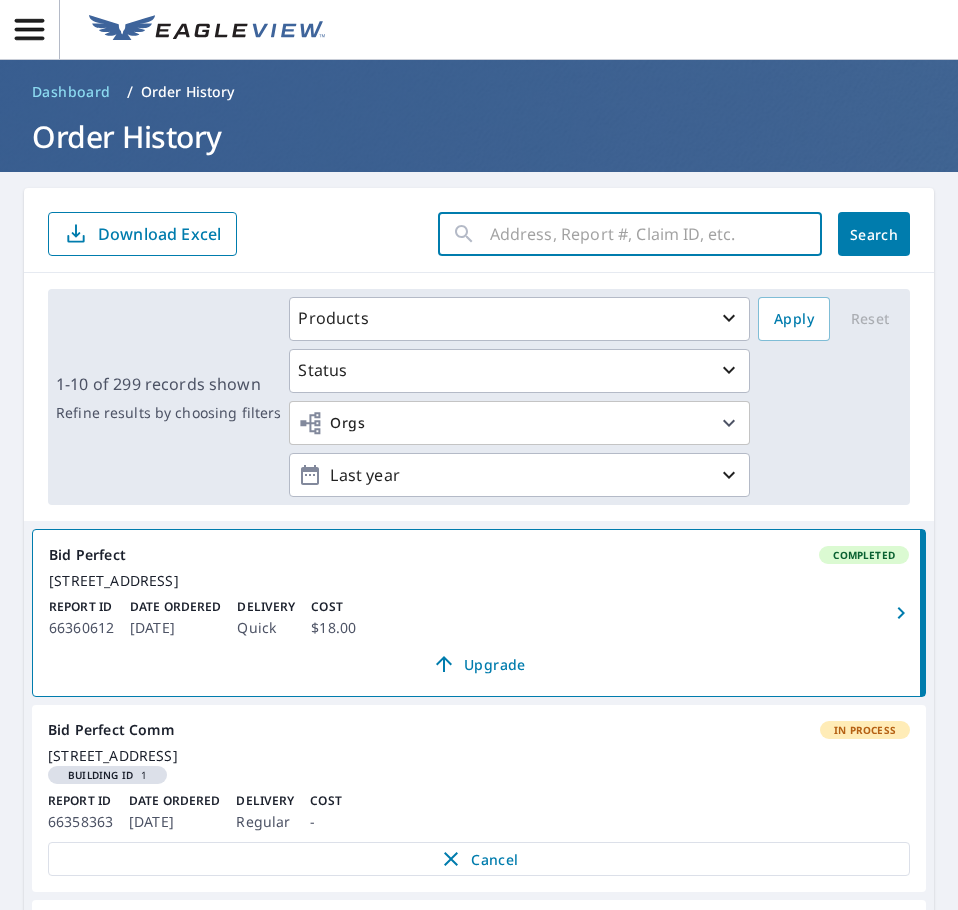 click at bounding box center [656, 234] 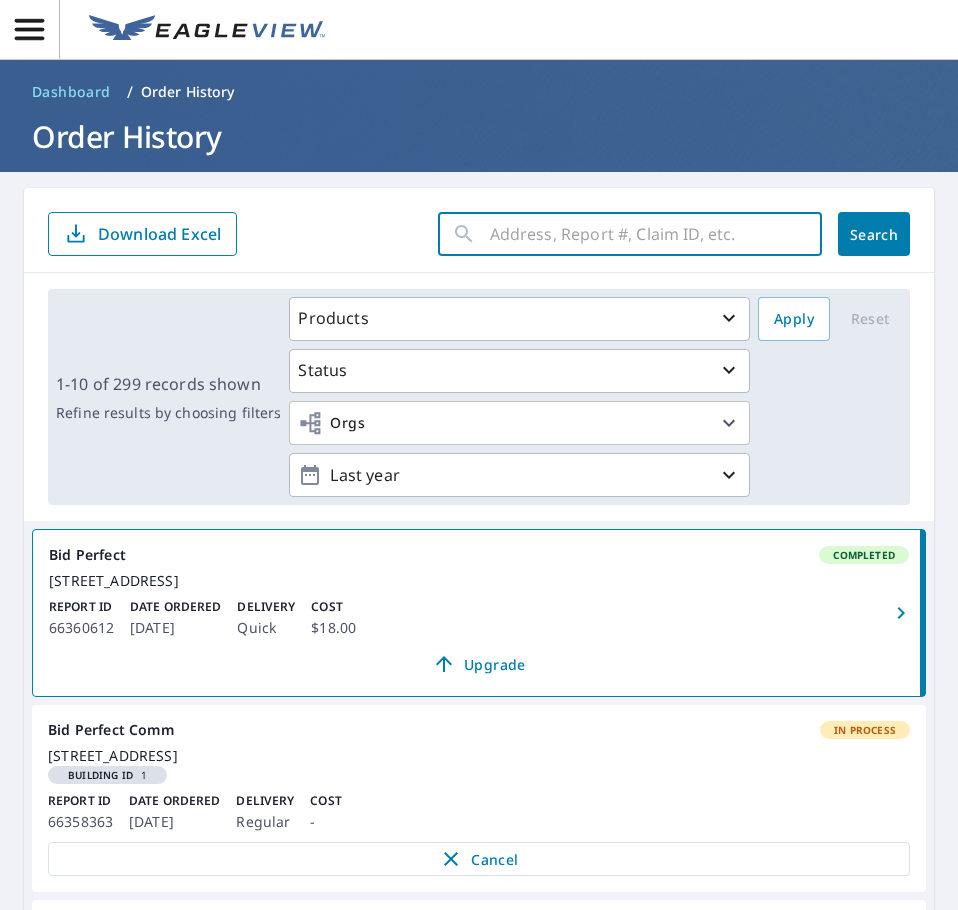 paste on "3808 S Mead St • Seattle, WA 98118" 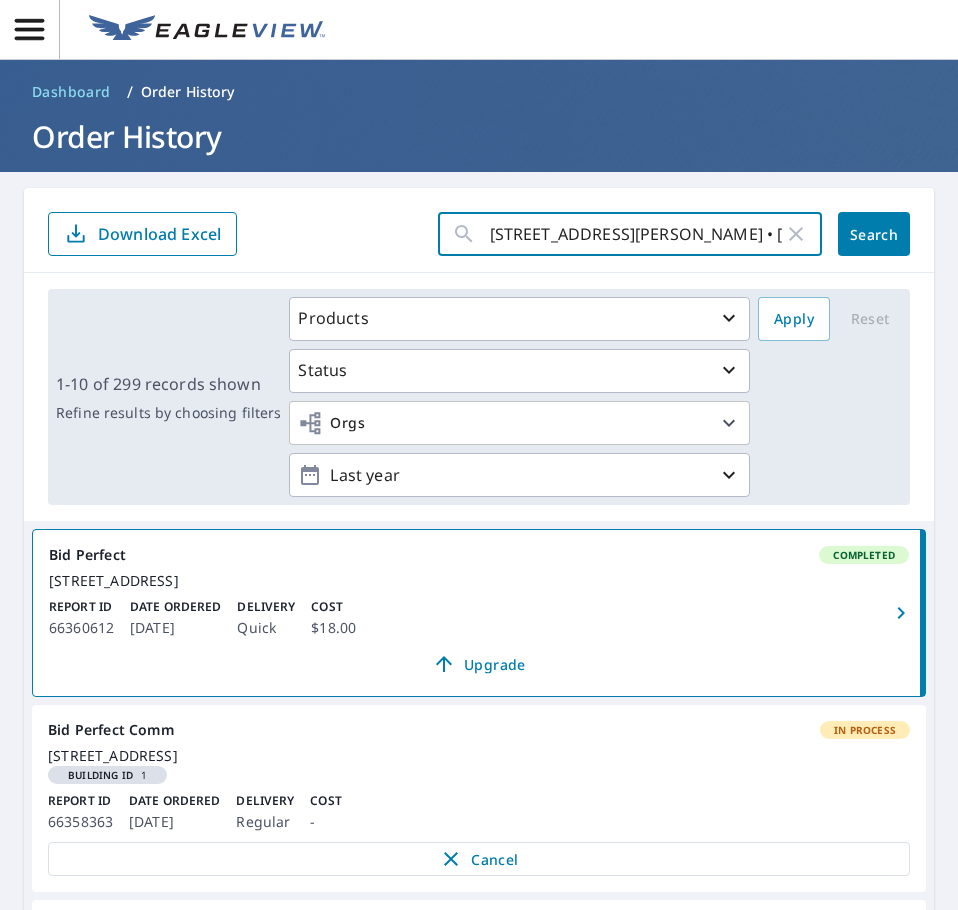 type on "3808 S Mead St • Seattle, WA 98118" 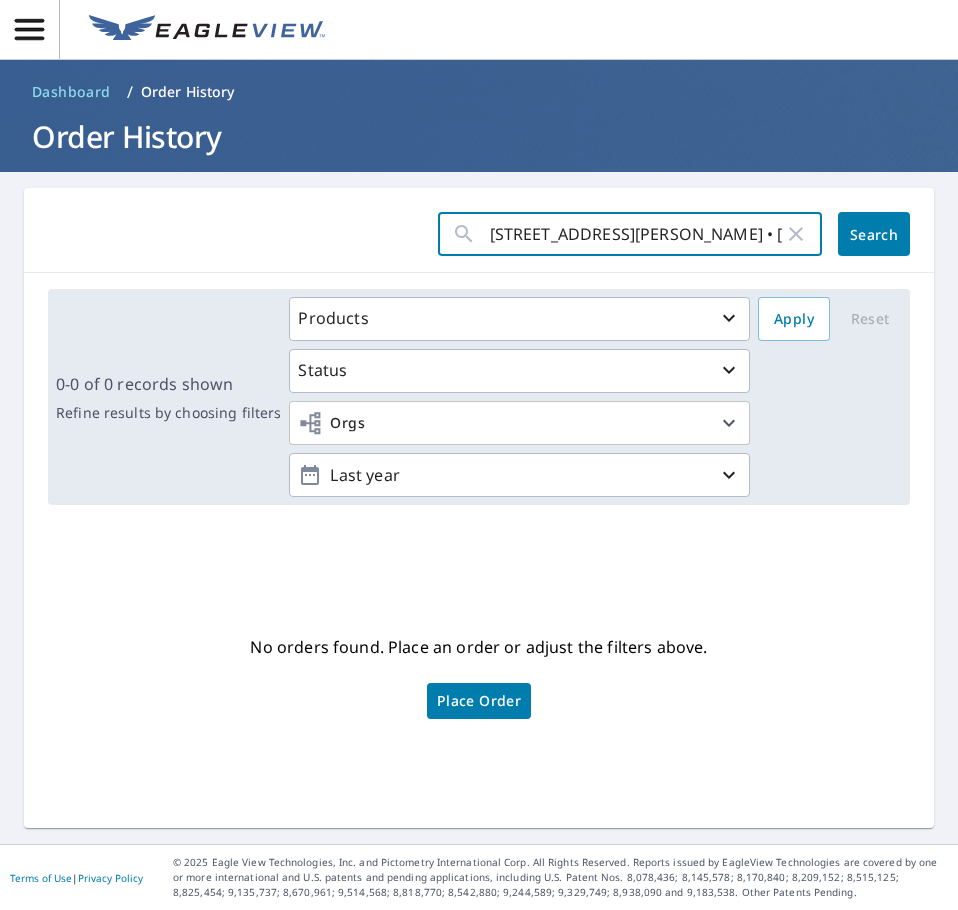 click on "3808 S Mead St • Seattle, WA 98118" at bounding box center (637, 234) 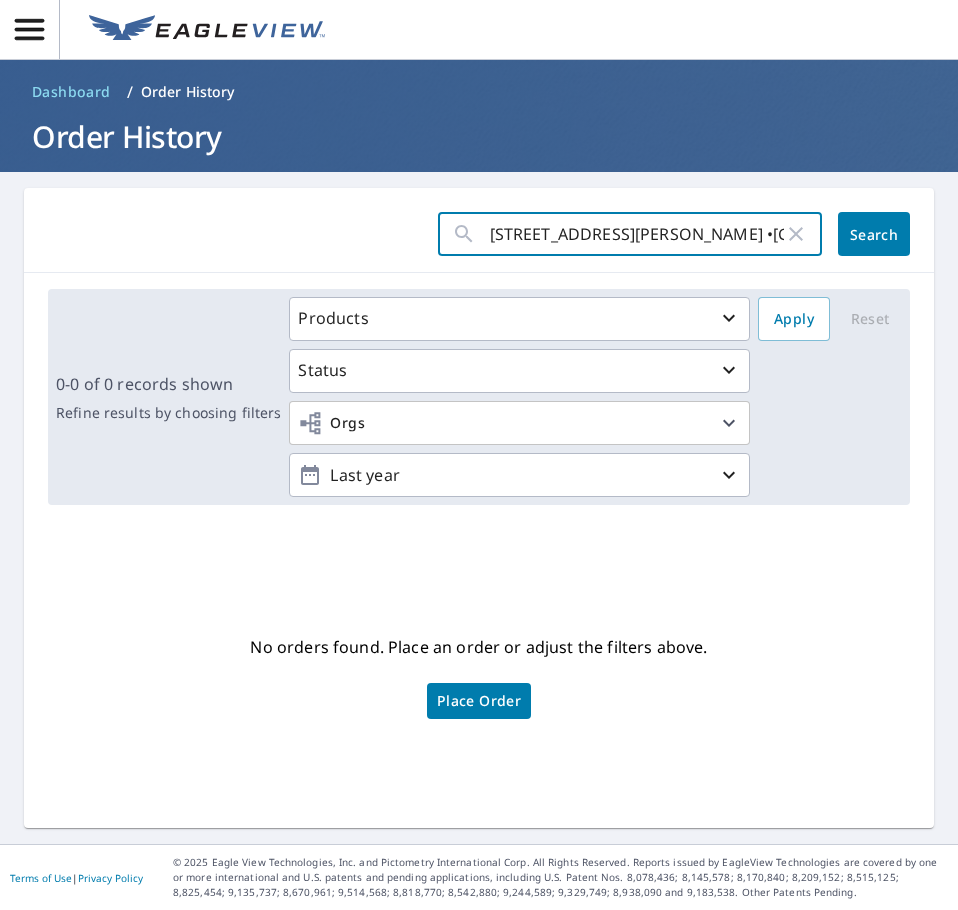 type on "3808 S Mead St Seattle, WA 98118" 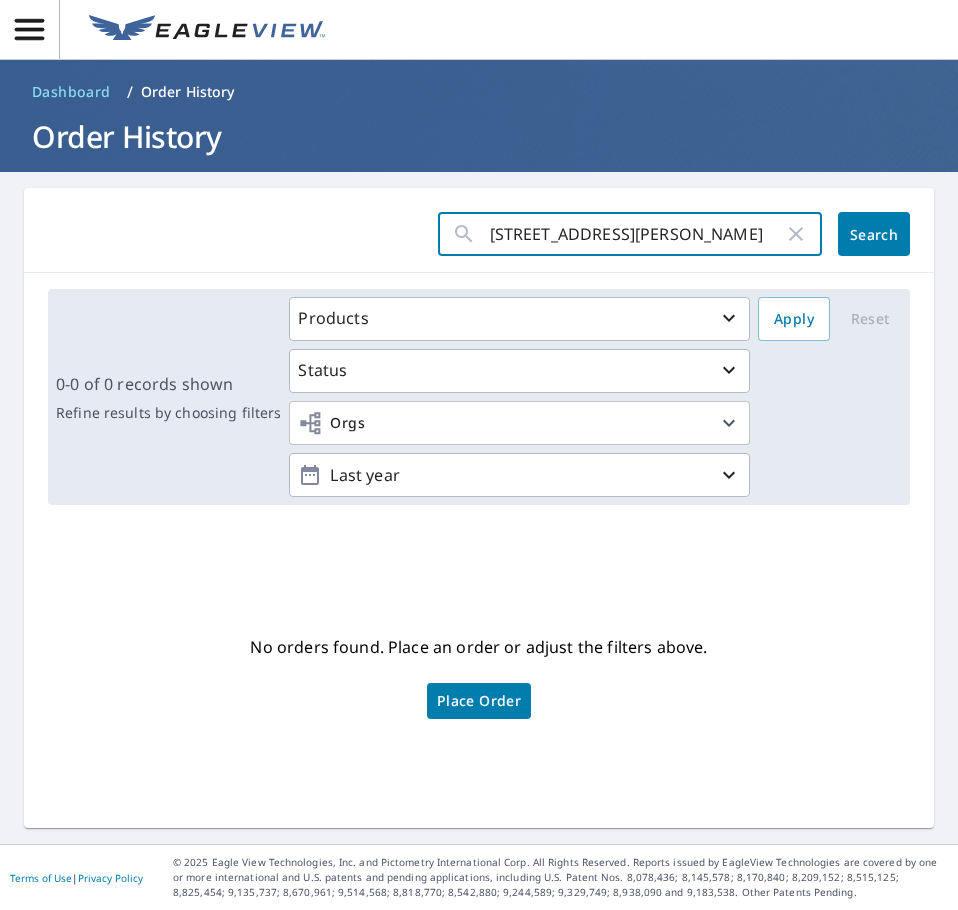 click on "Search" 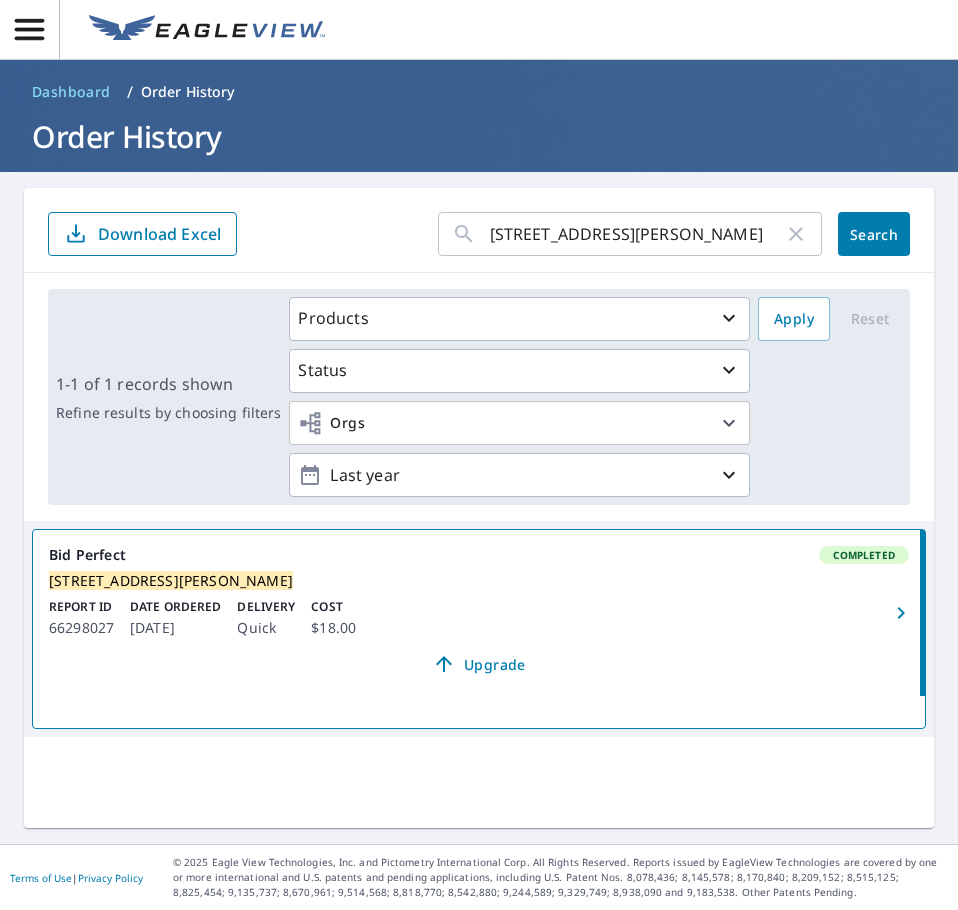 click on "3808 S Mead St
Seattle, WA 98118" at bounding box center (479, 581) 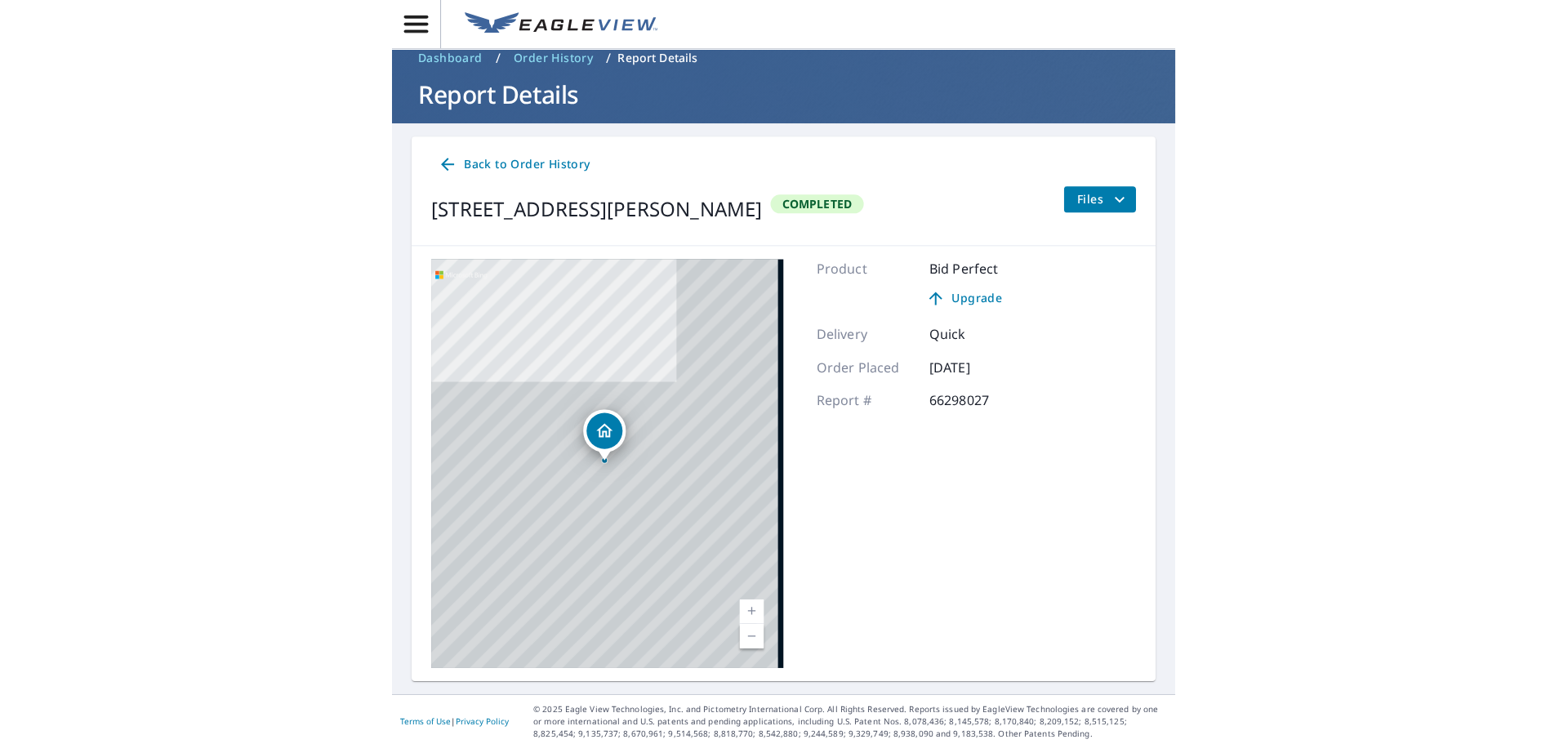 scroll, scrollTop: 21, scrollLeft: 0, axis: vertical 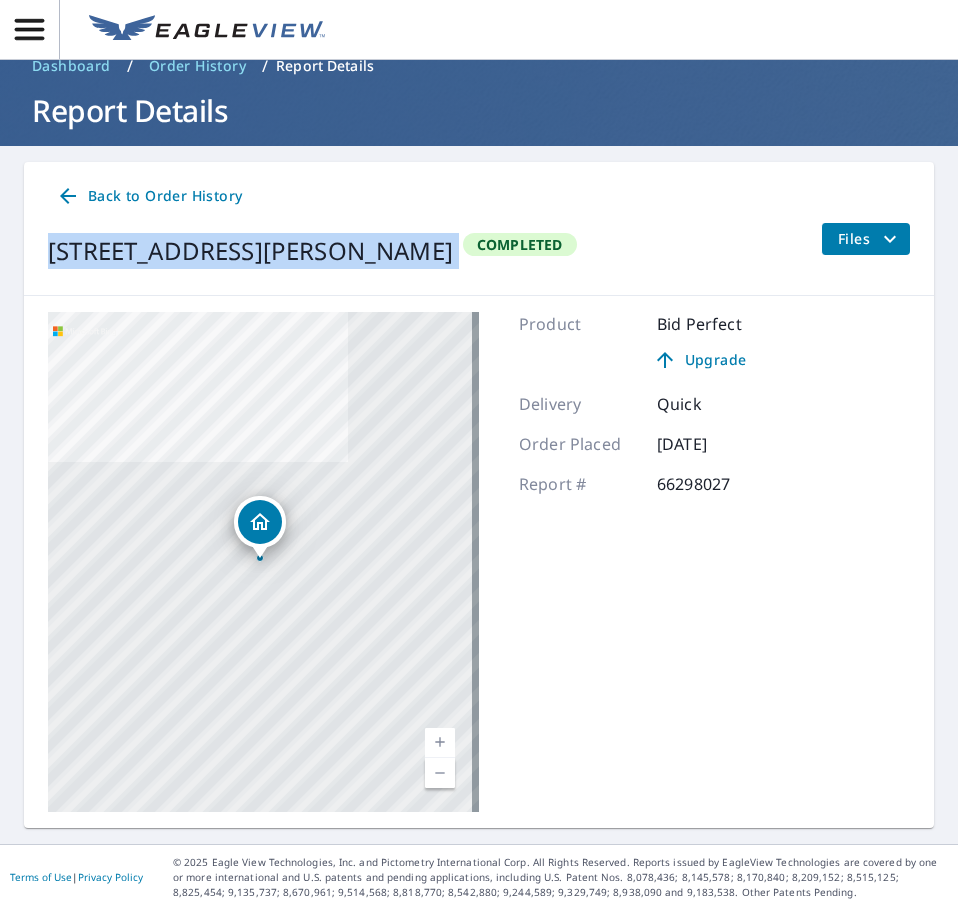 drag, startPoint x: 31, startPoint y: 255, endPoint x: 456, endPoint y: 220, distance: 426.43875 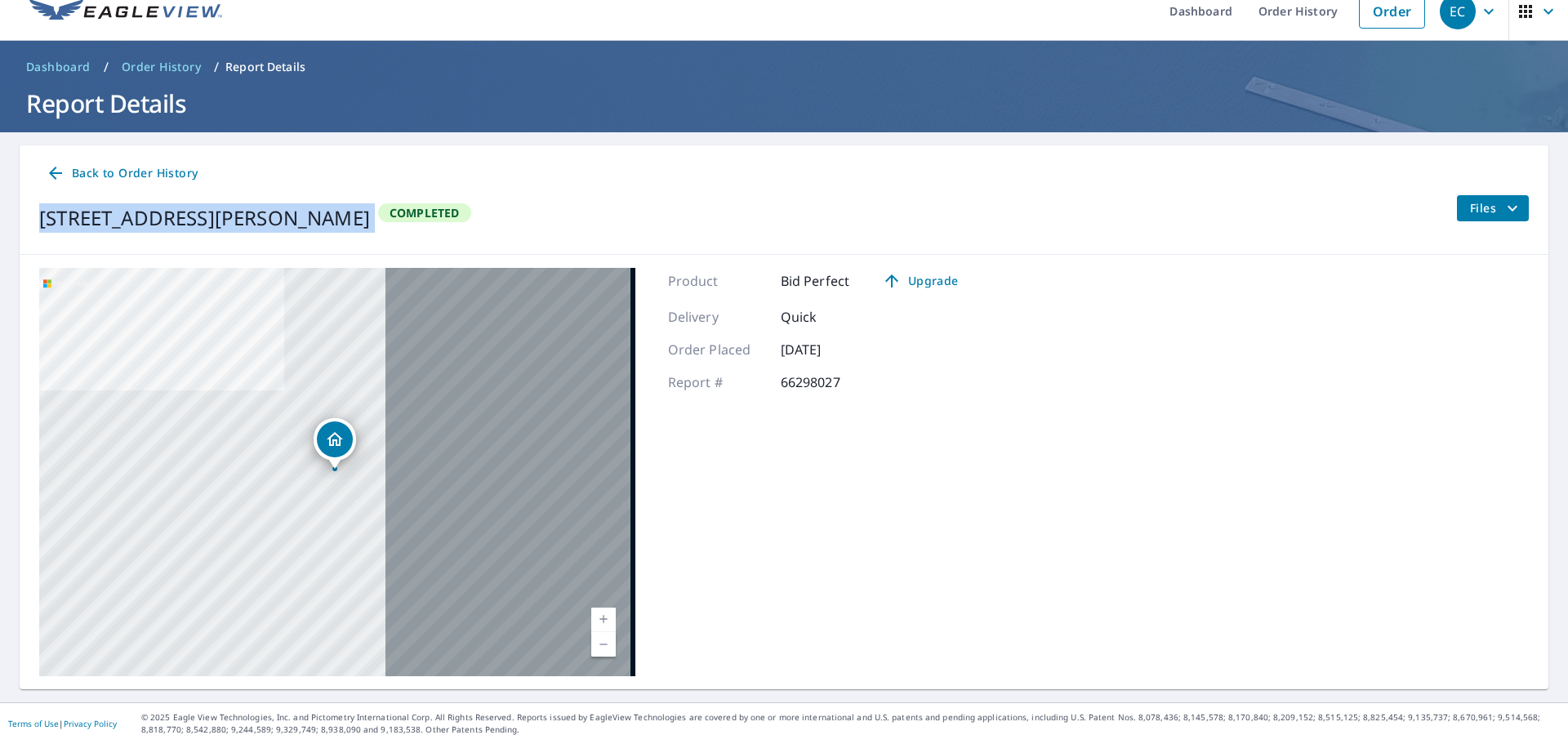 scroll, scrollTop: 19, scrollLeft: 0, axis: vertical 